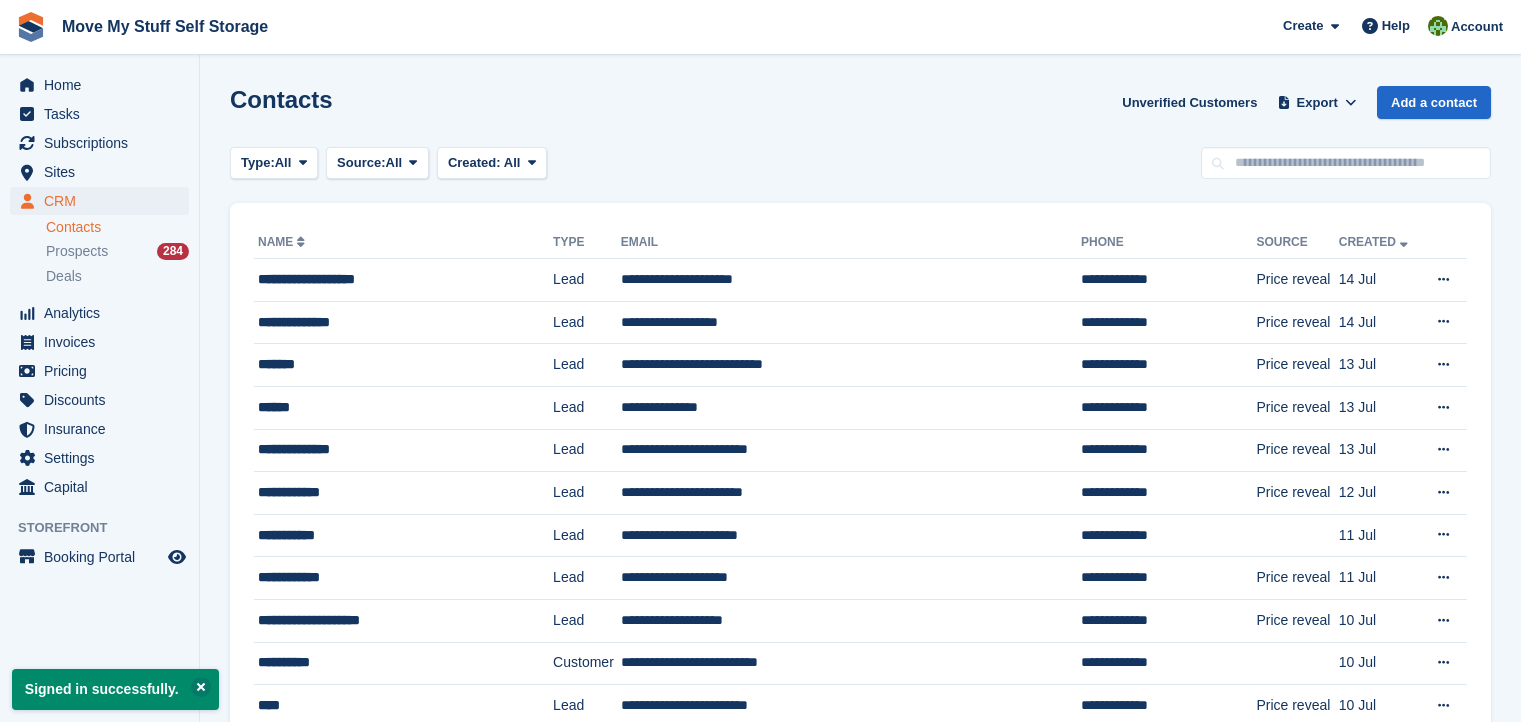 scroll, scrollTop: 0, scrollLeft: 0, axis: both 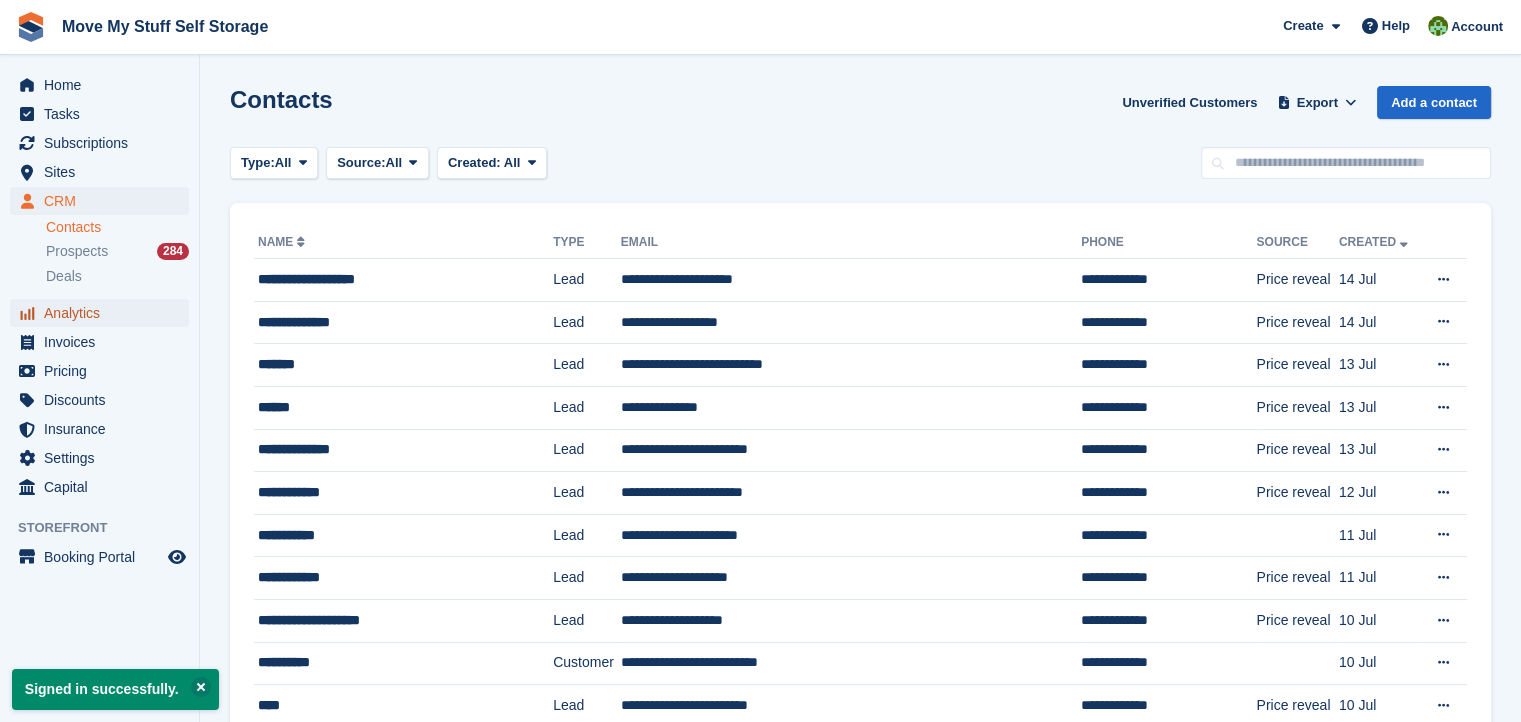 click on "Analytics" at bounding box center (104, 313) 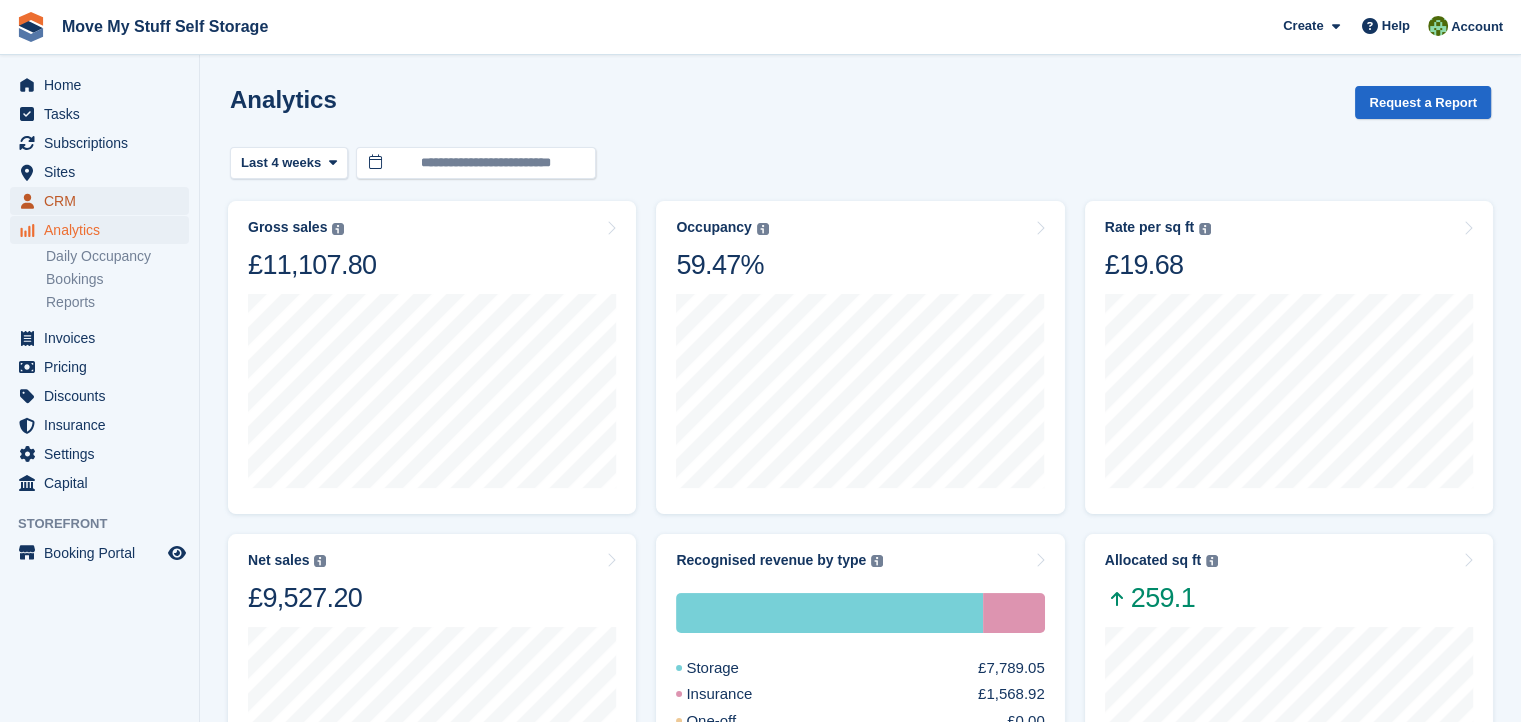 click on "CRM" at bounding box center (104, 201) 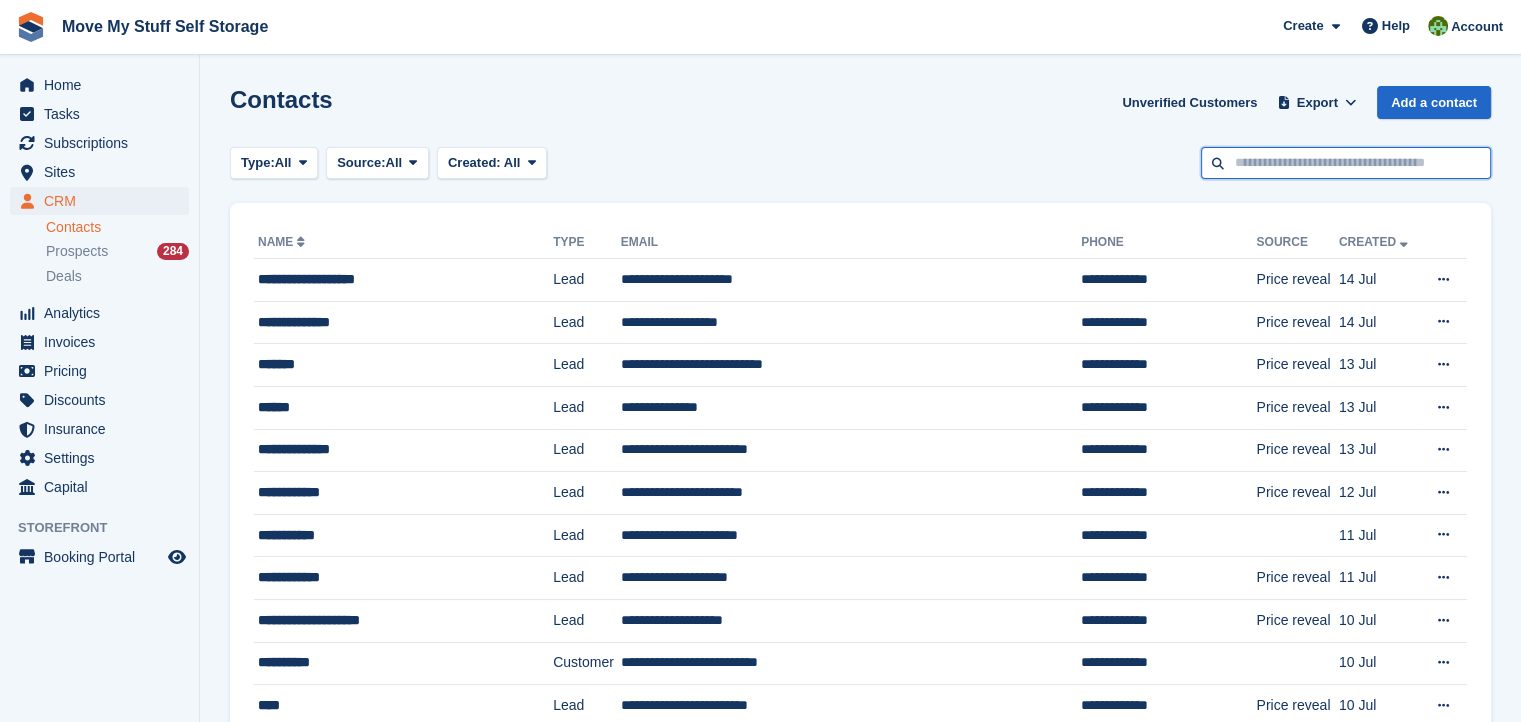 click at bounding box center [1346, 163] 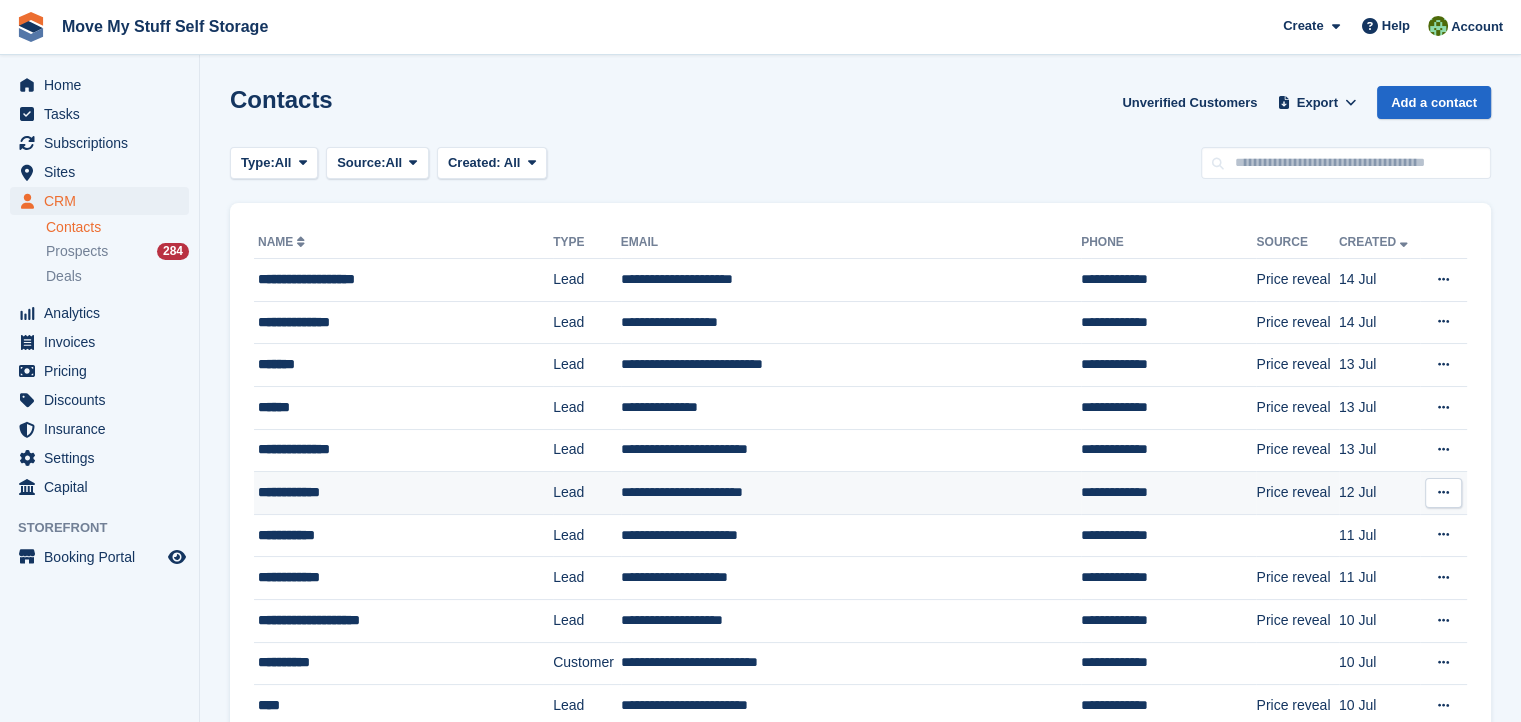 click on "**********" at bounding box center [403, 493] 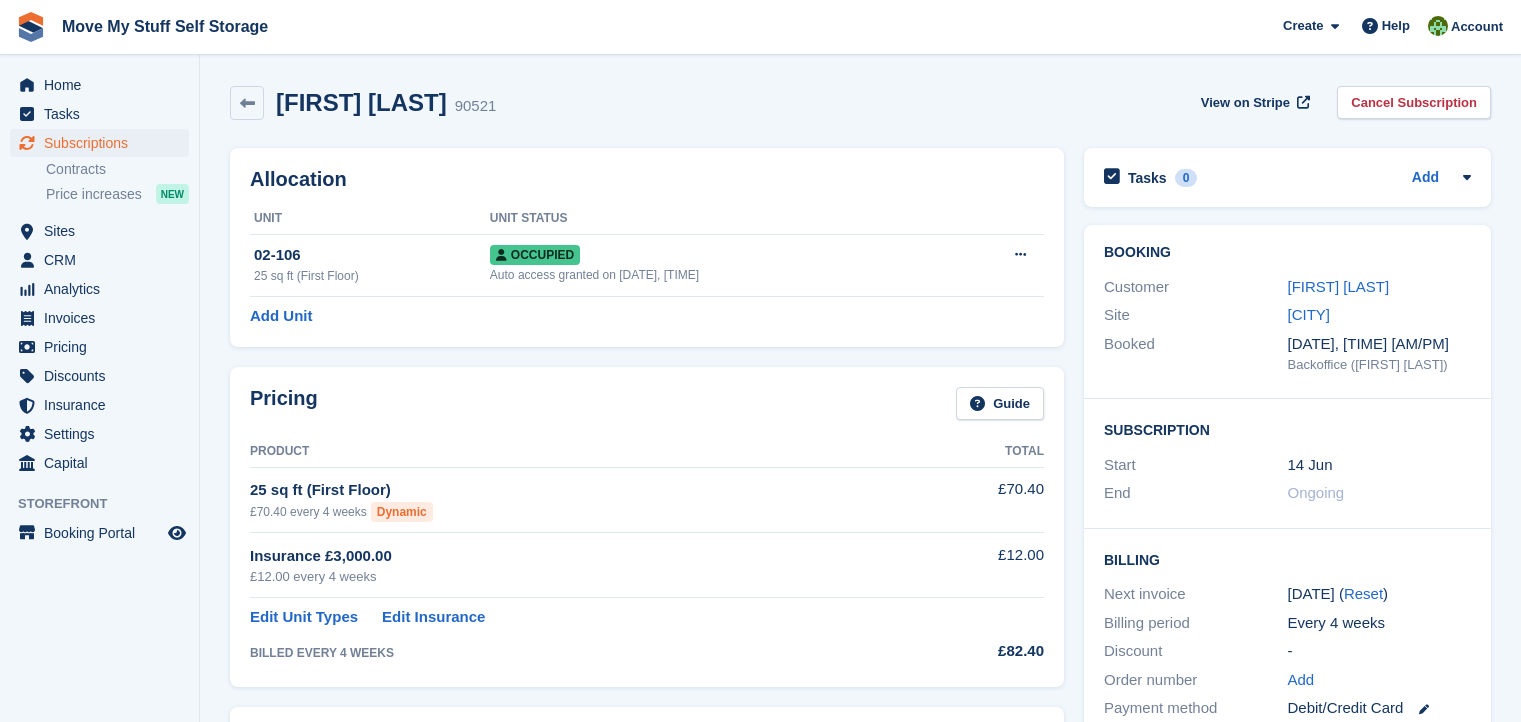 scroll, scrollTop: 0, scrollLeft: 0, axis: both 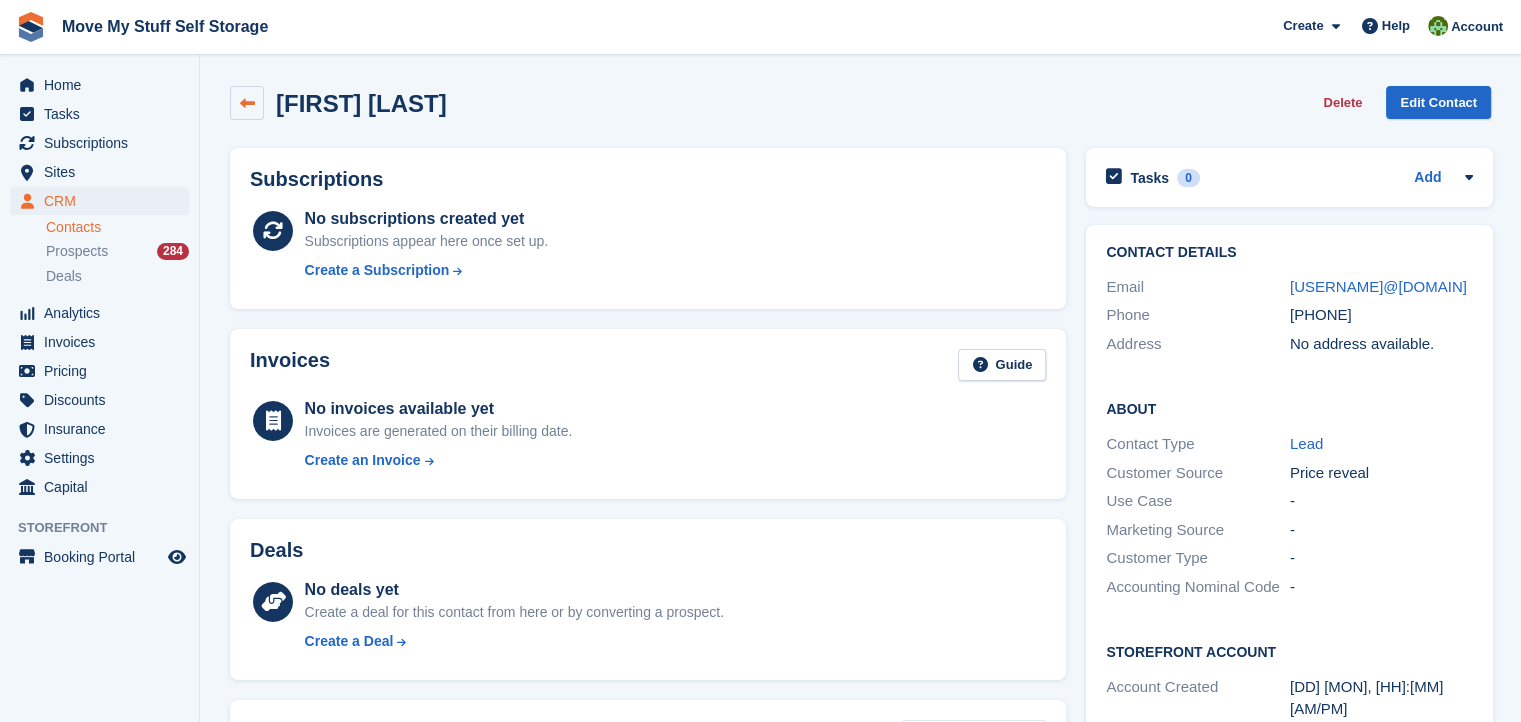 click at bounding box center [247, 103] 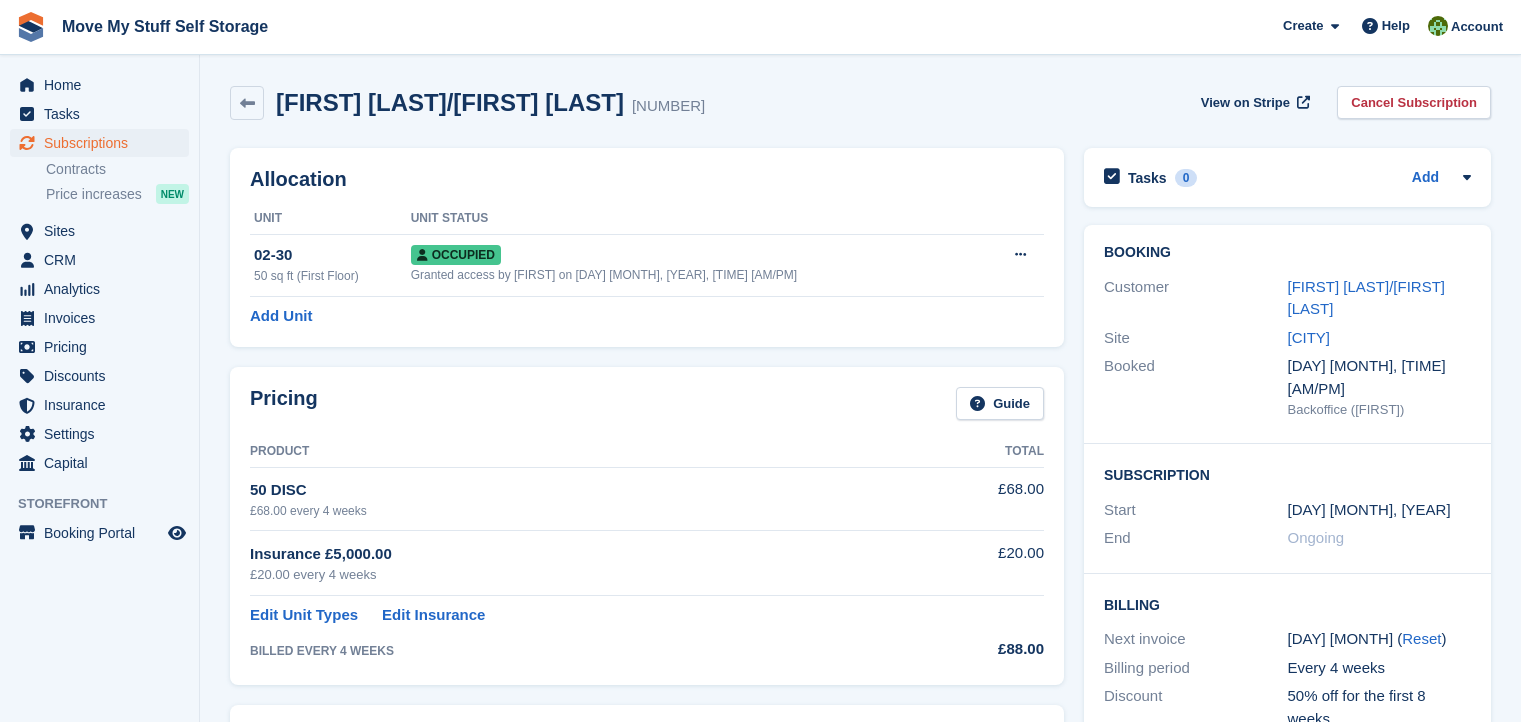 scroll, scrollTop: 0, scrollLeft: 0, axis: both 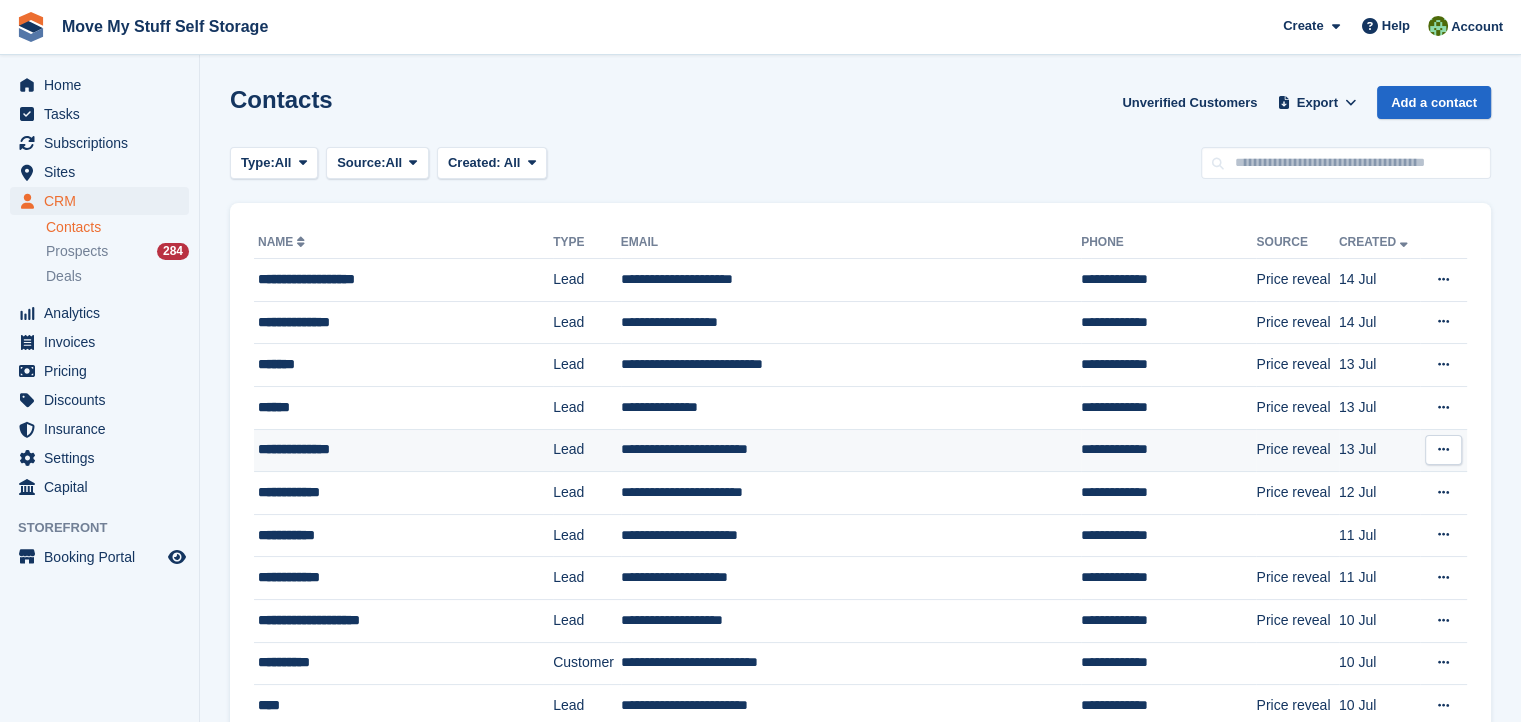 click on "**********" at bounding box center (390, 449) 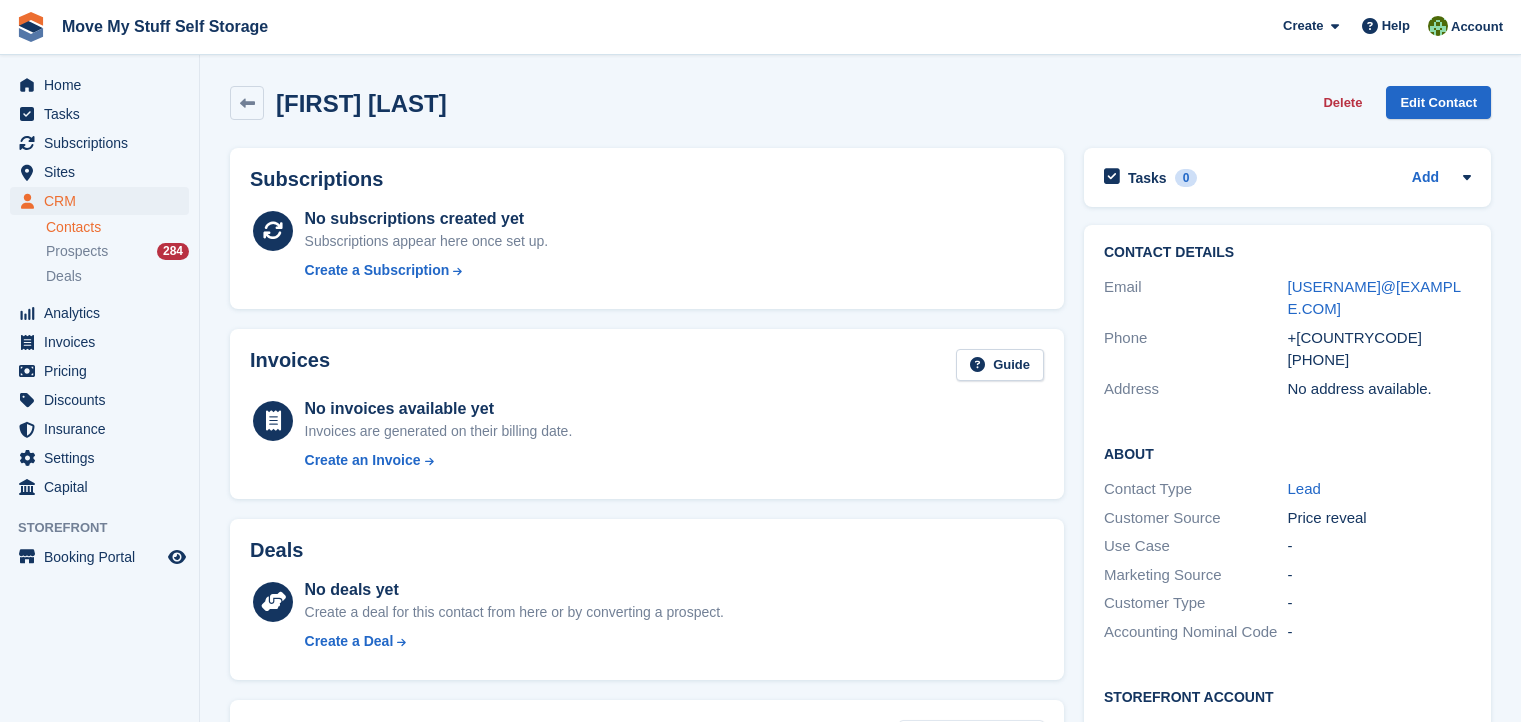 scroll, scrollTop: 0, scrollLeft: 0, axis: both 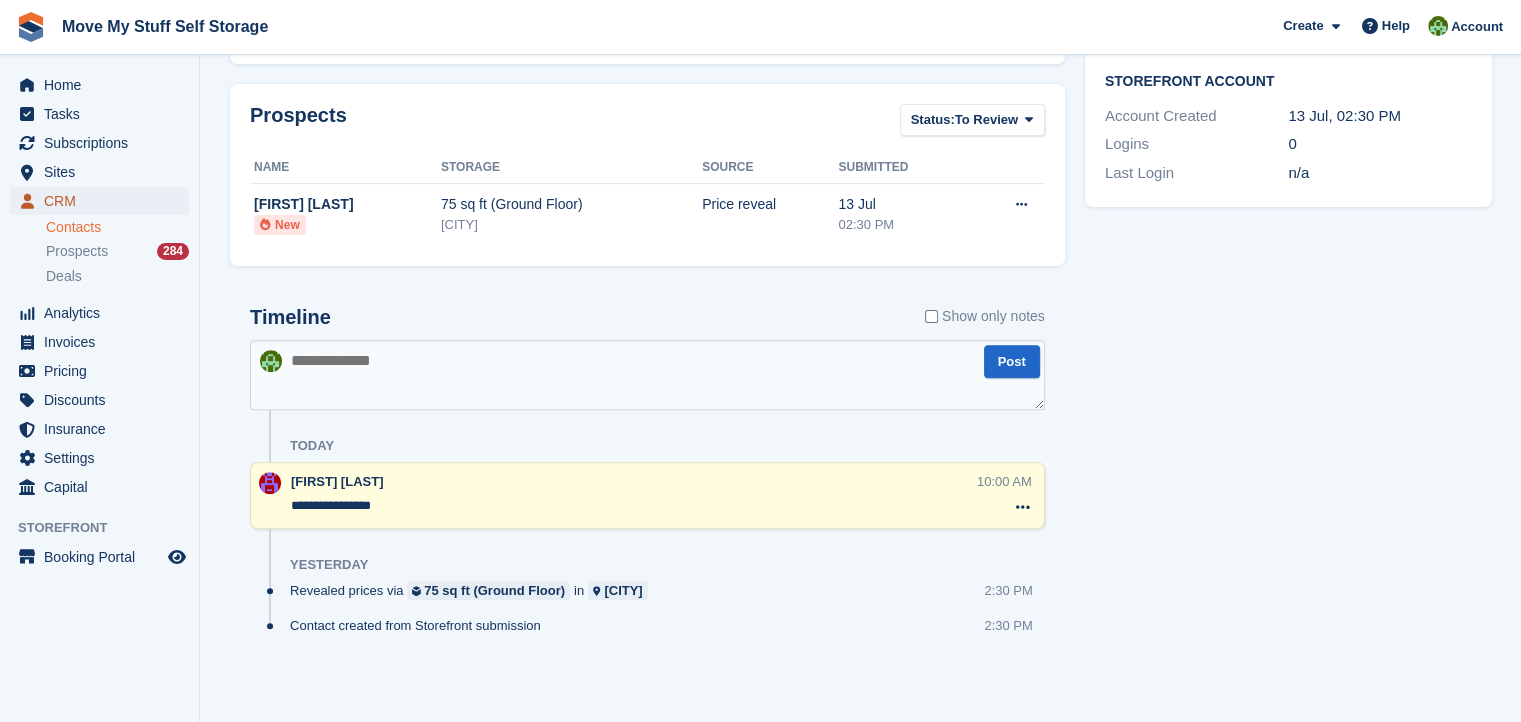 click on "CRM" at bounding box center (104, 201) 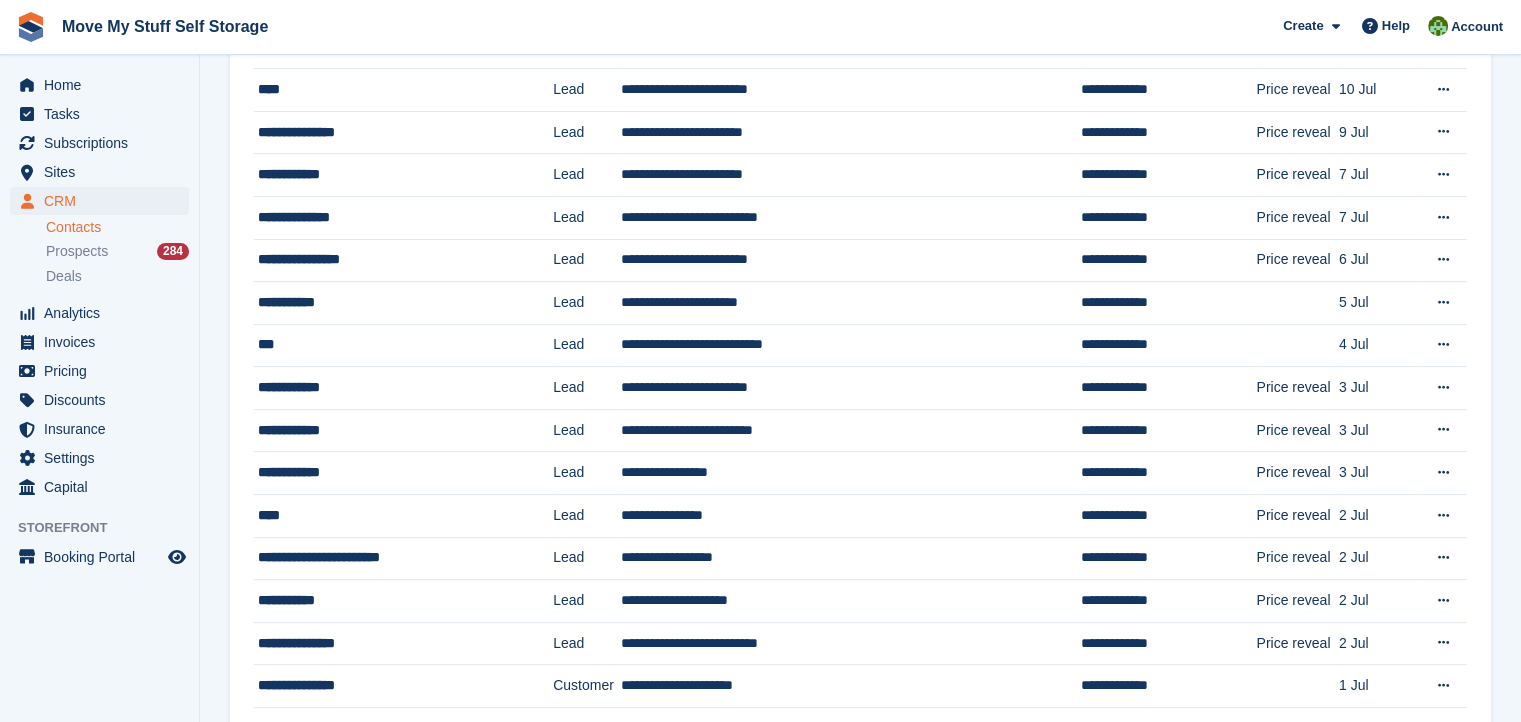 scroll, scrollTop: 0, scrollLeft: 0, axis: both 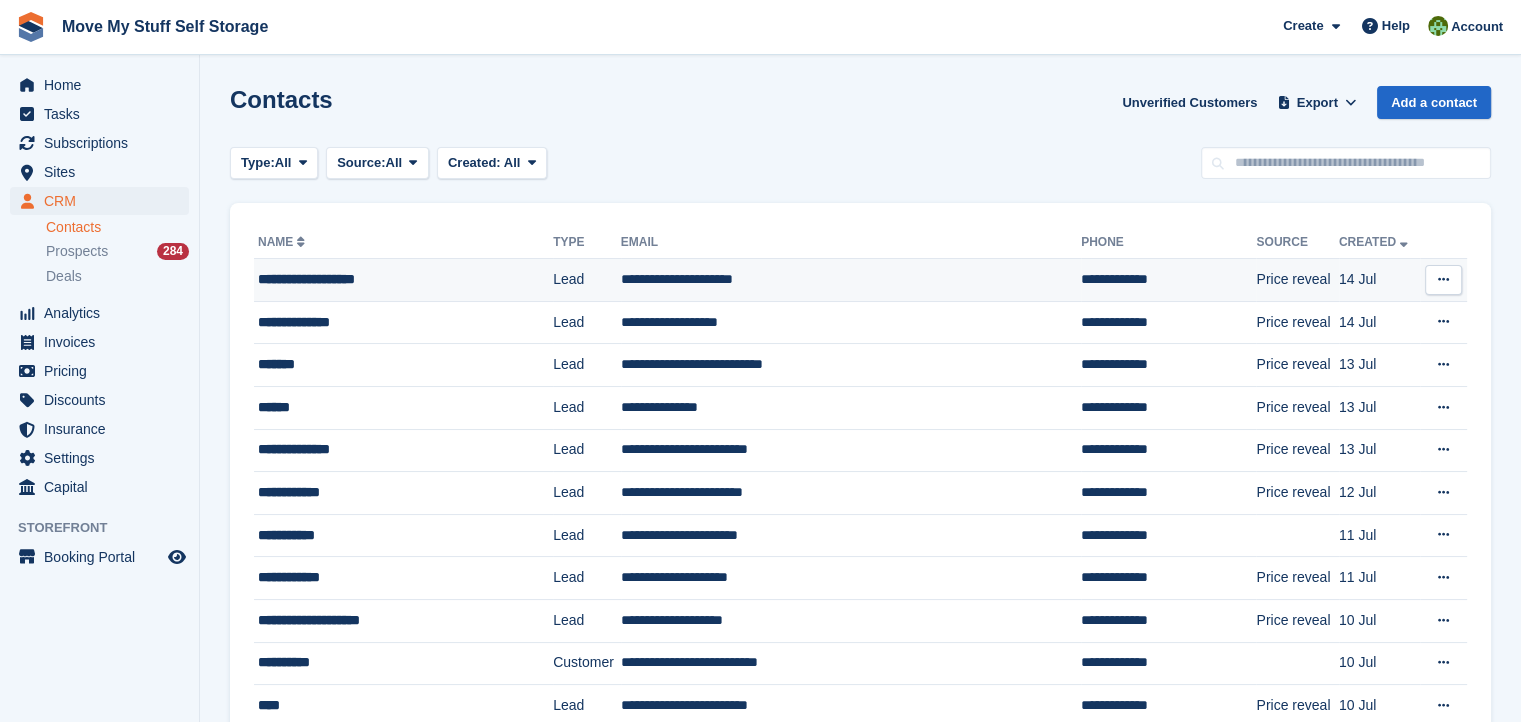 click on "**********" at bounding box center (390, 279) 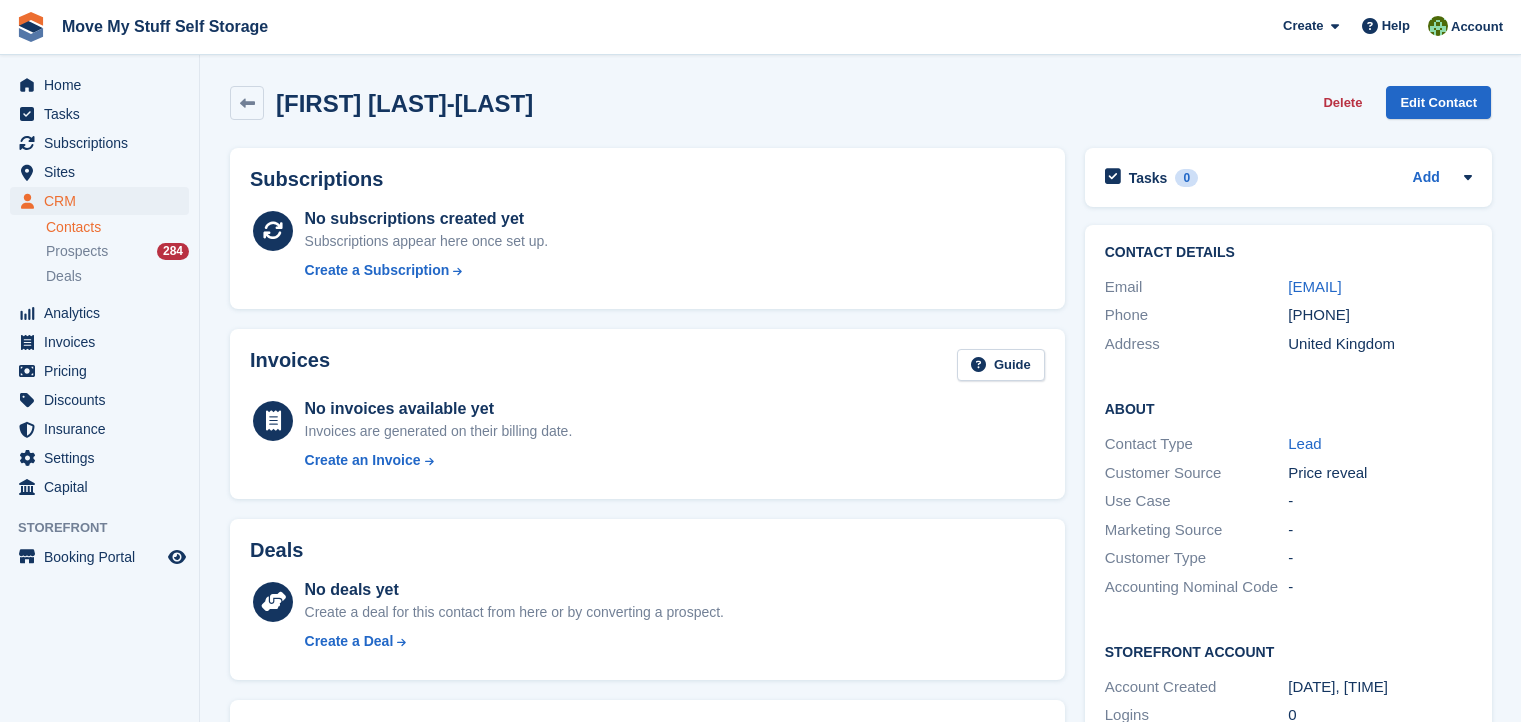 scroll, scrollTop: 0, scrollLeft: 0, axis: both 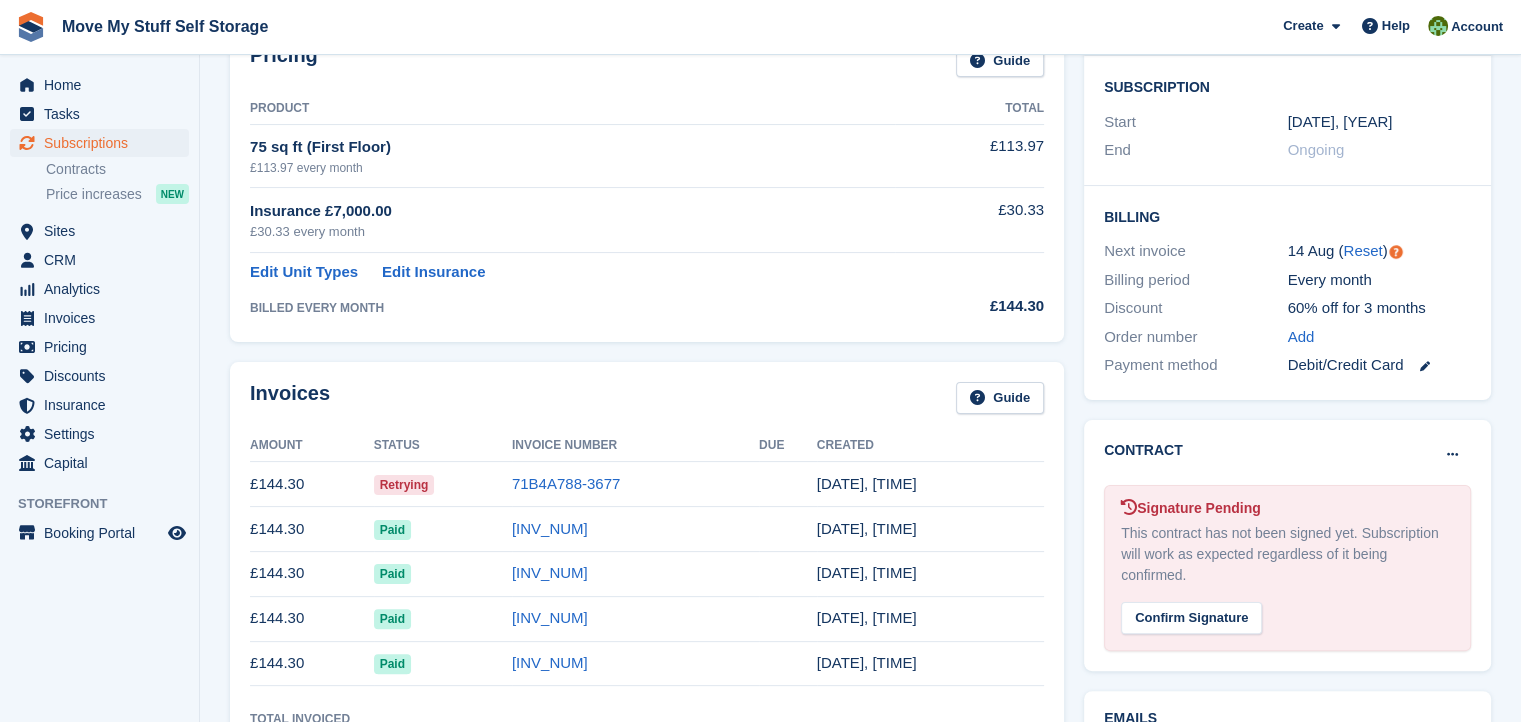 click on "Retrying" at bounding box center (404, 485) 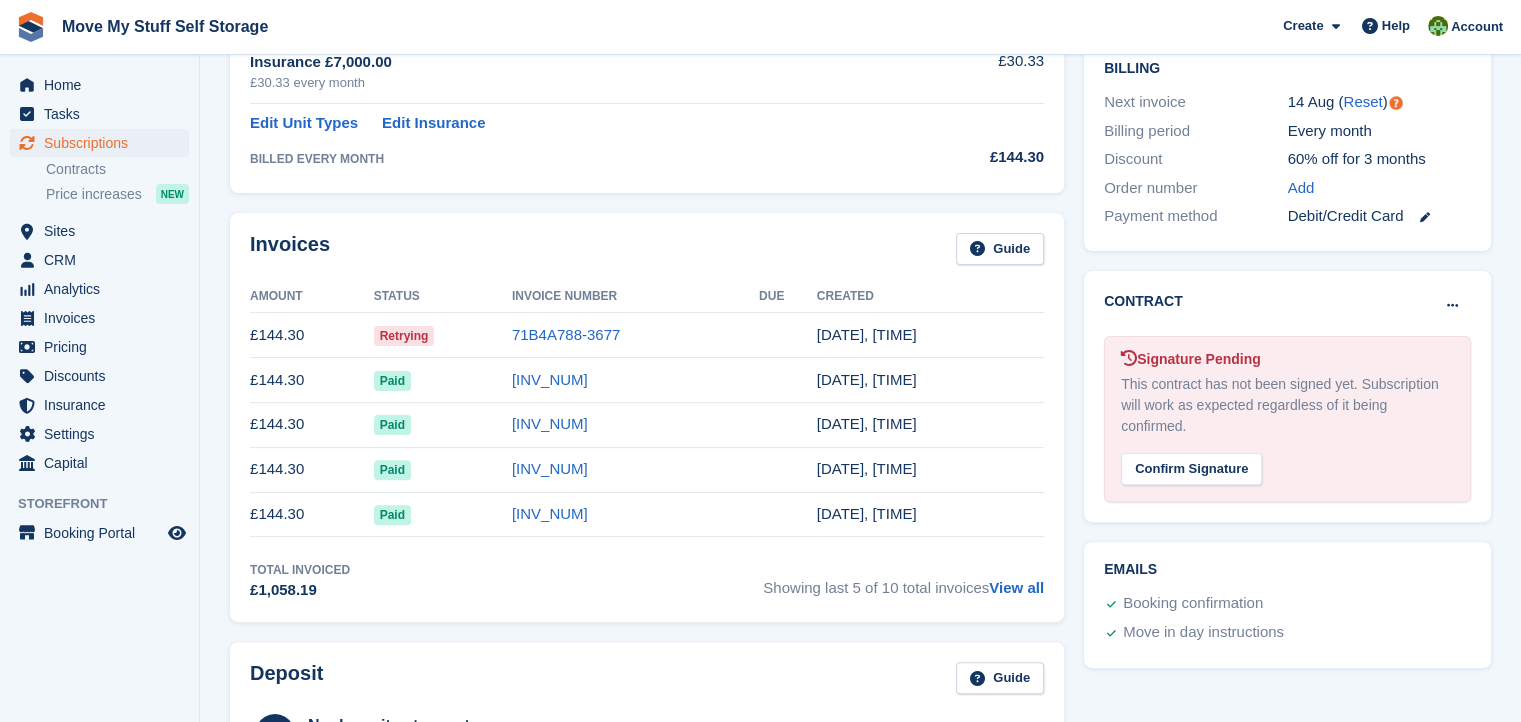 scroll, scrollTop: 684, scrollLeft: 0, axis: vertical 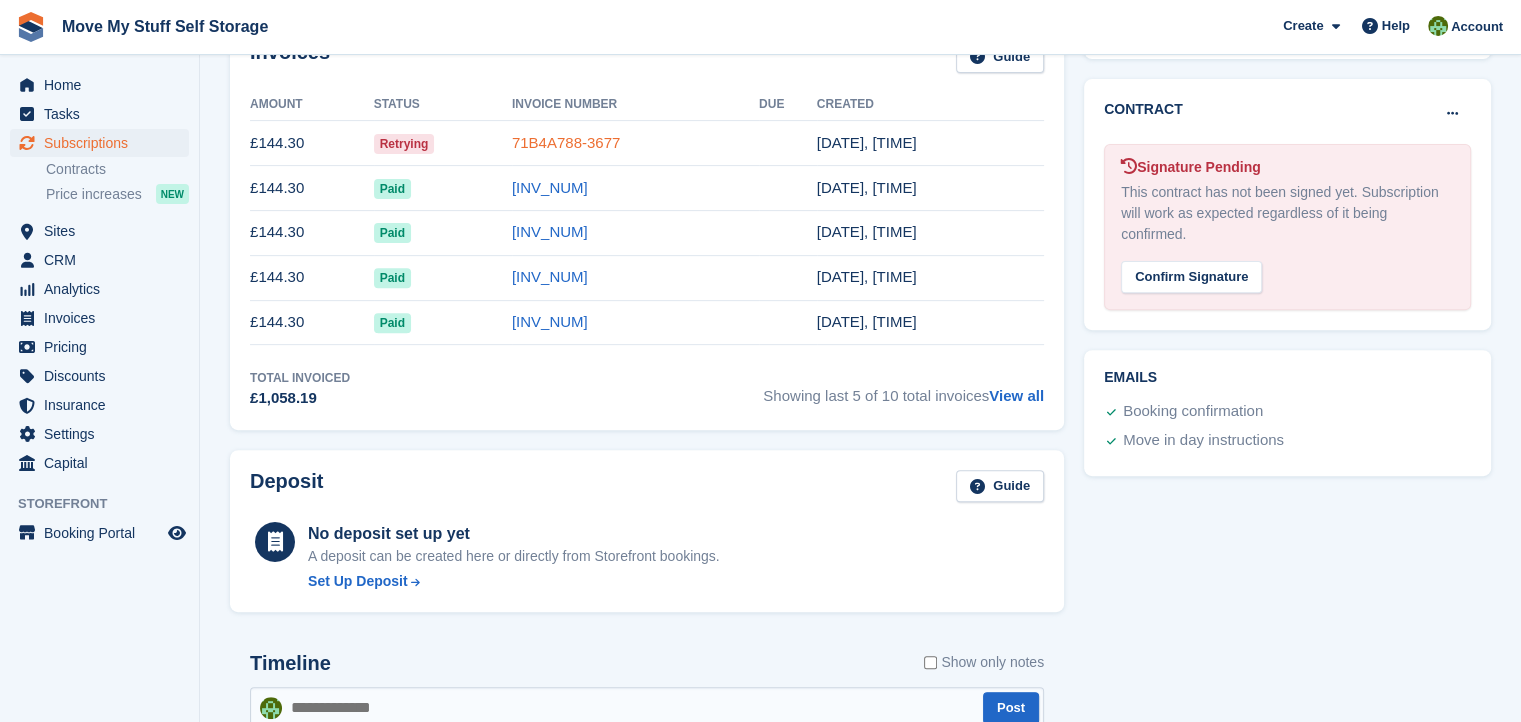 click on "71B4A788-3677" at bounding box center (566, 142) 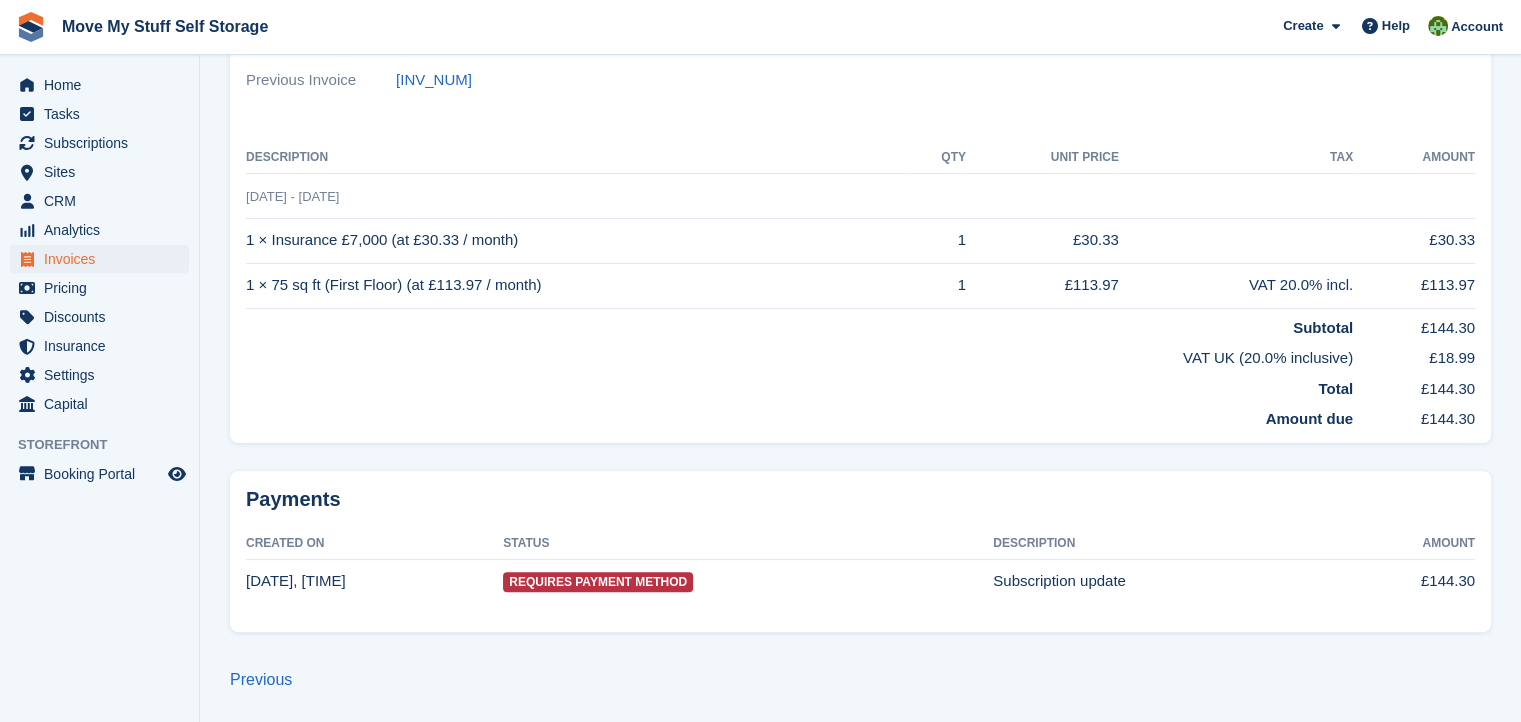 scroll, scrollTop: 0, scrollLeft: 0, axis: both 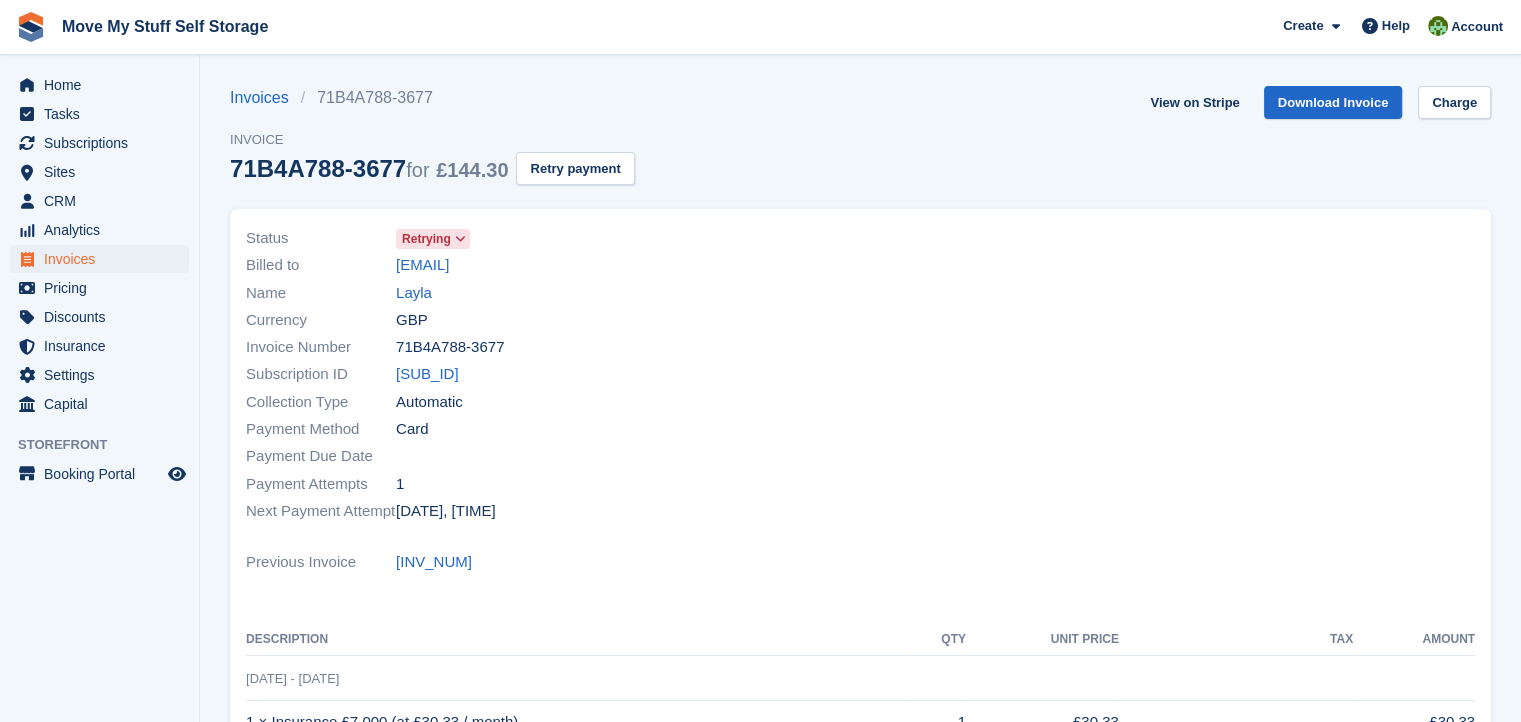 drag, startPoint x: 1535, startPoint y: 156, endPoint x: 1535, endPoint y: 255, distance: 99 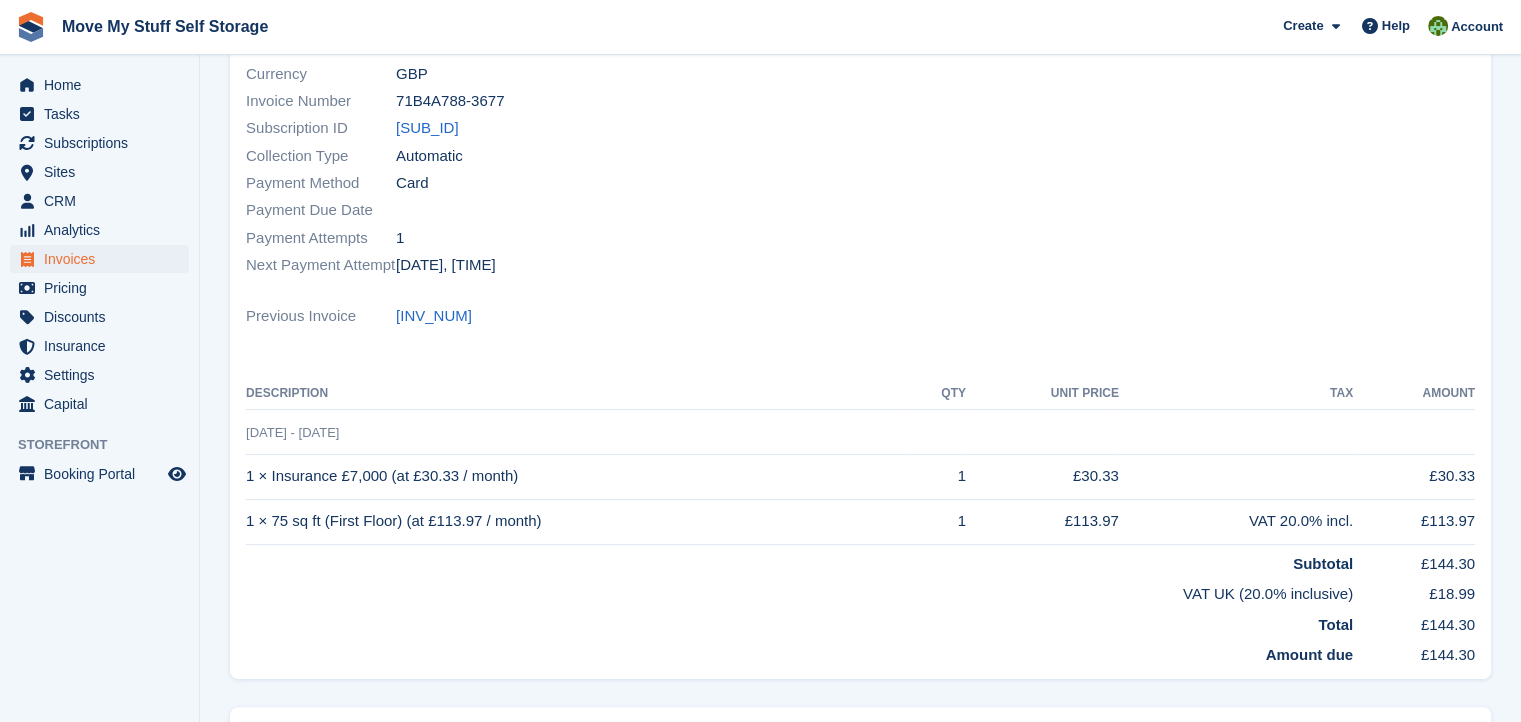 scroll, scrollTop: 0, scrollLeft: 0, axis: both 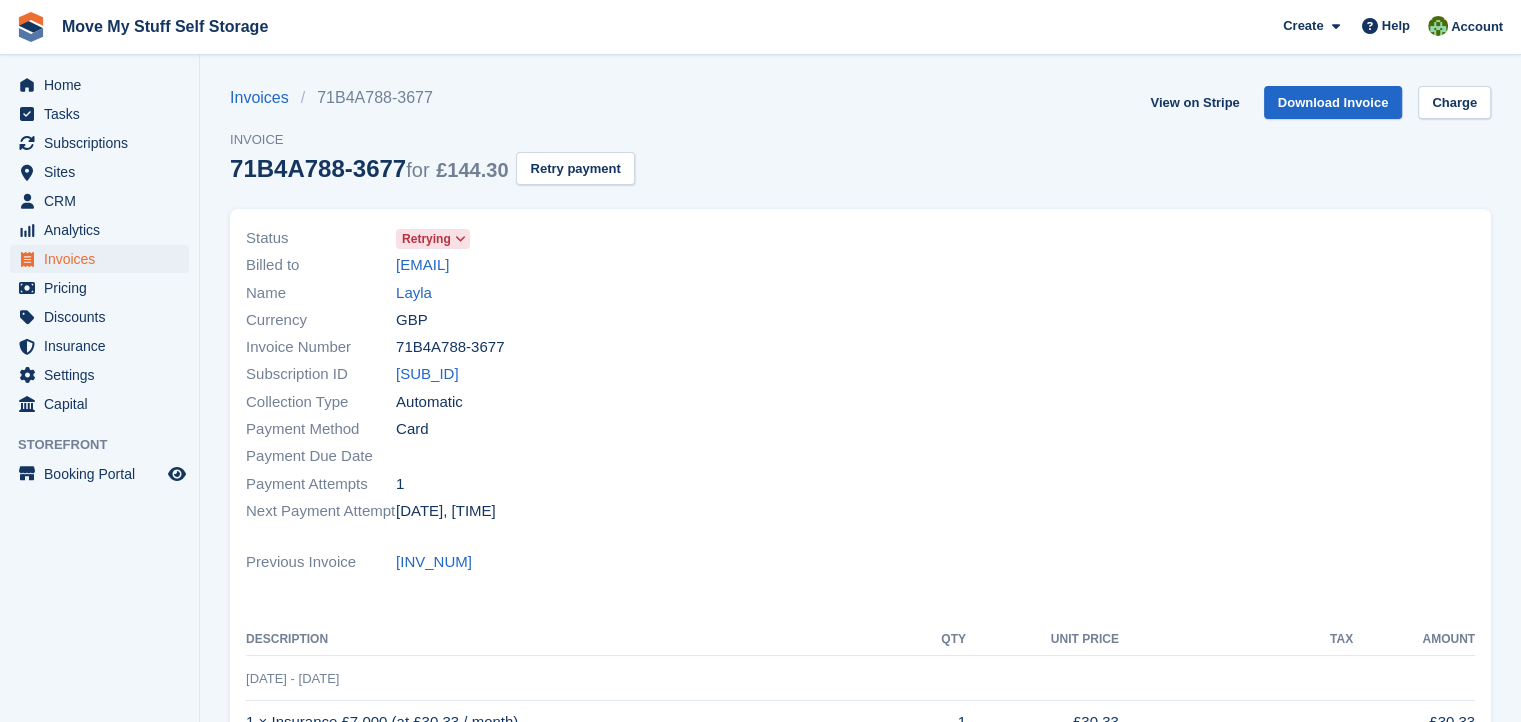 click at bounding box center (1174, 375) 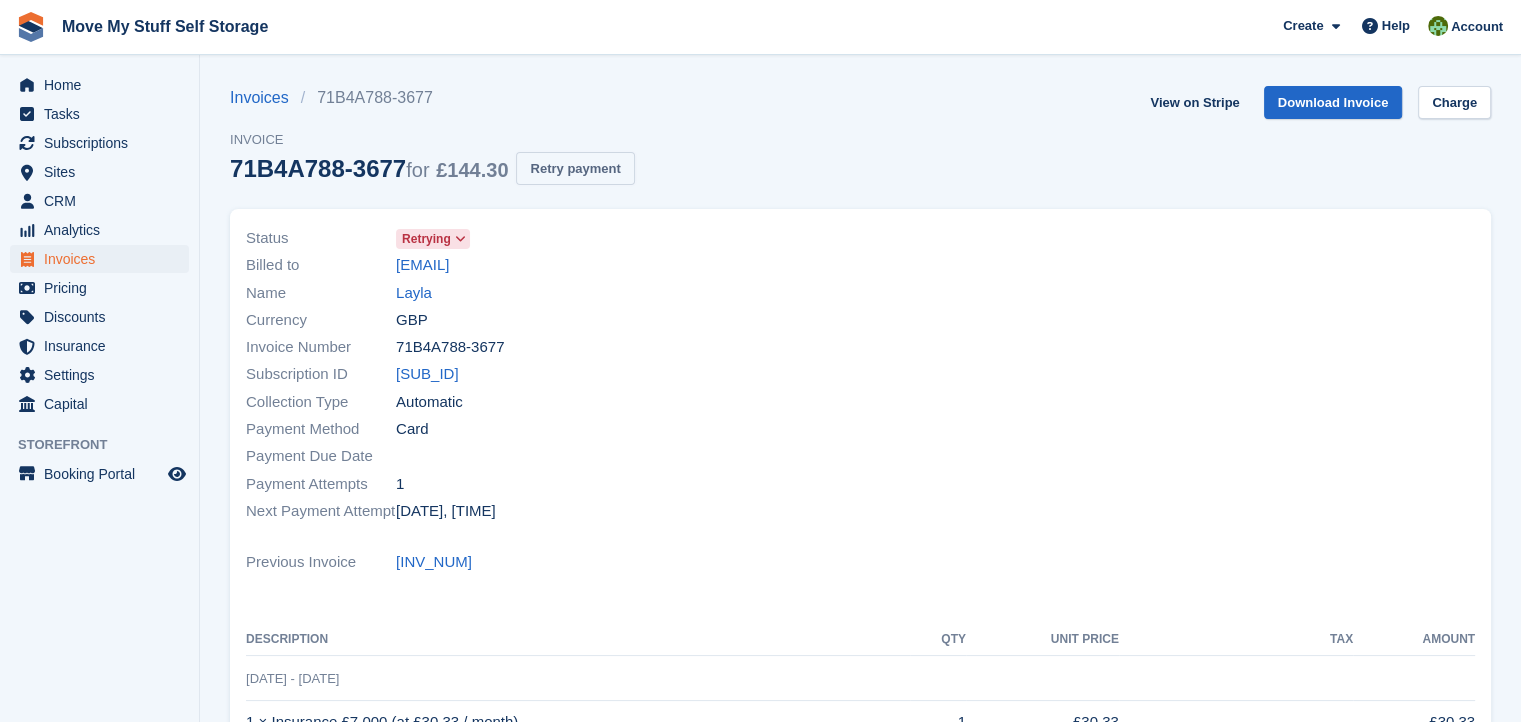 click on "Retry payment" at bounding box center [575, 168] 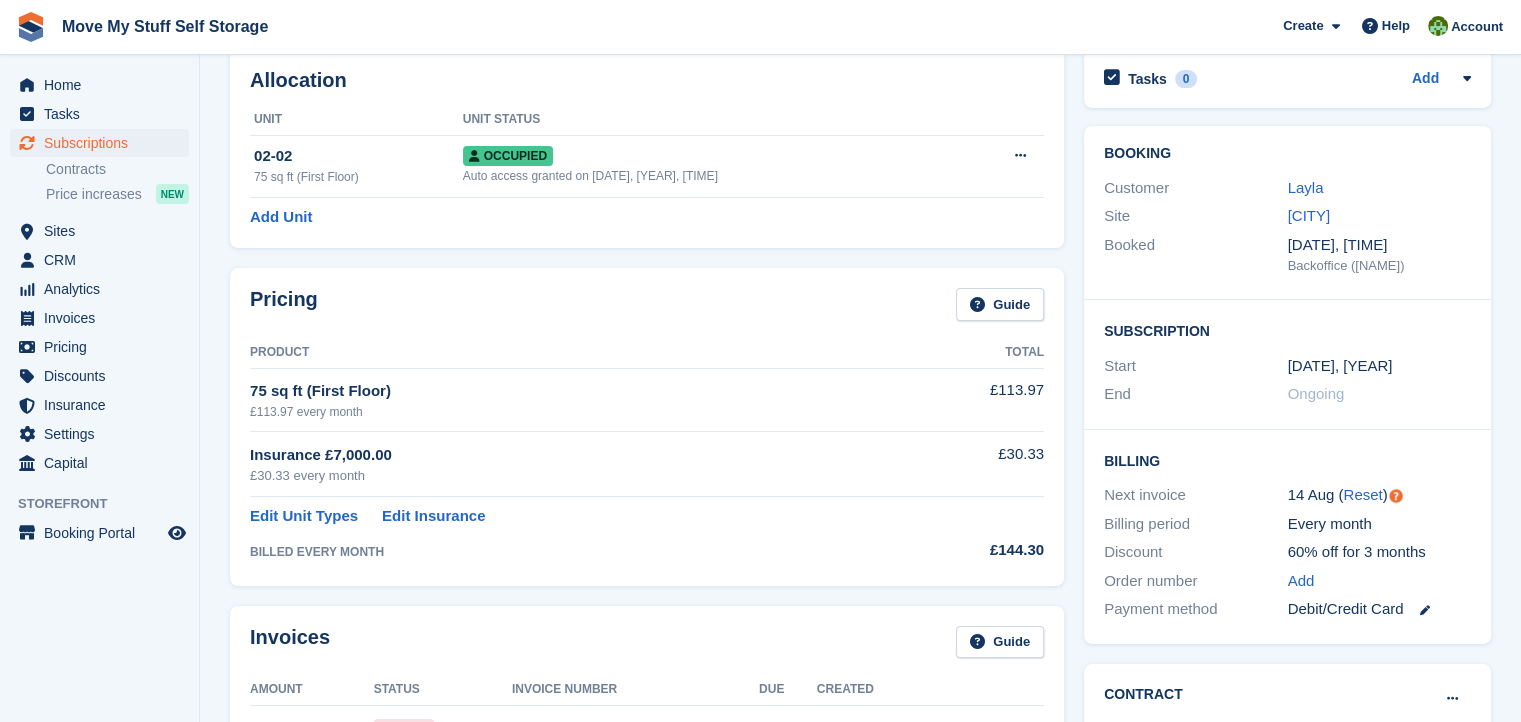 scroll, scrollTop: 0, scrollLeft: 0, axis: both 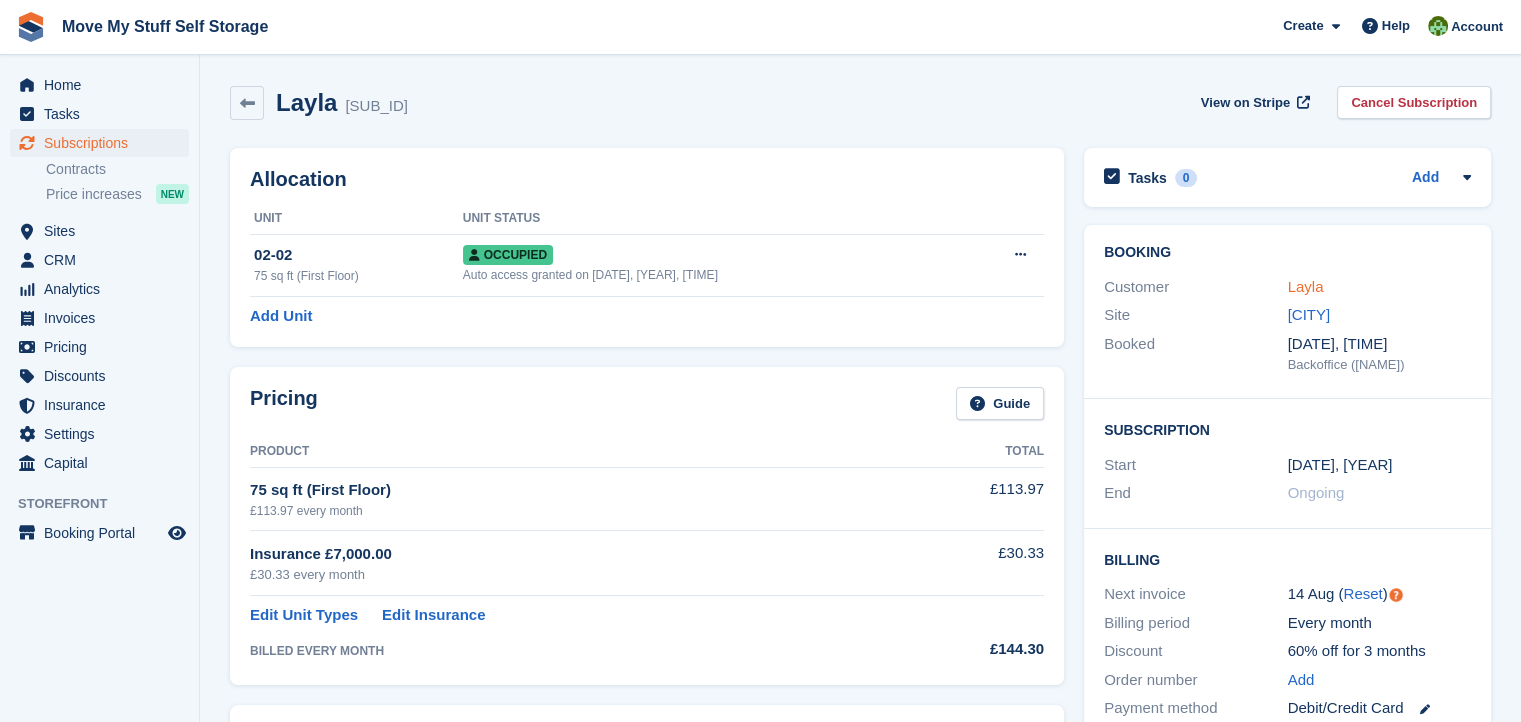 click on "Layla" at bounding box center (1306, 286) 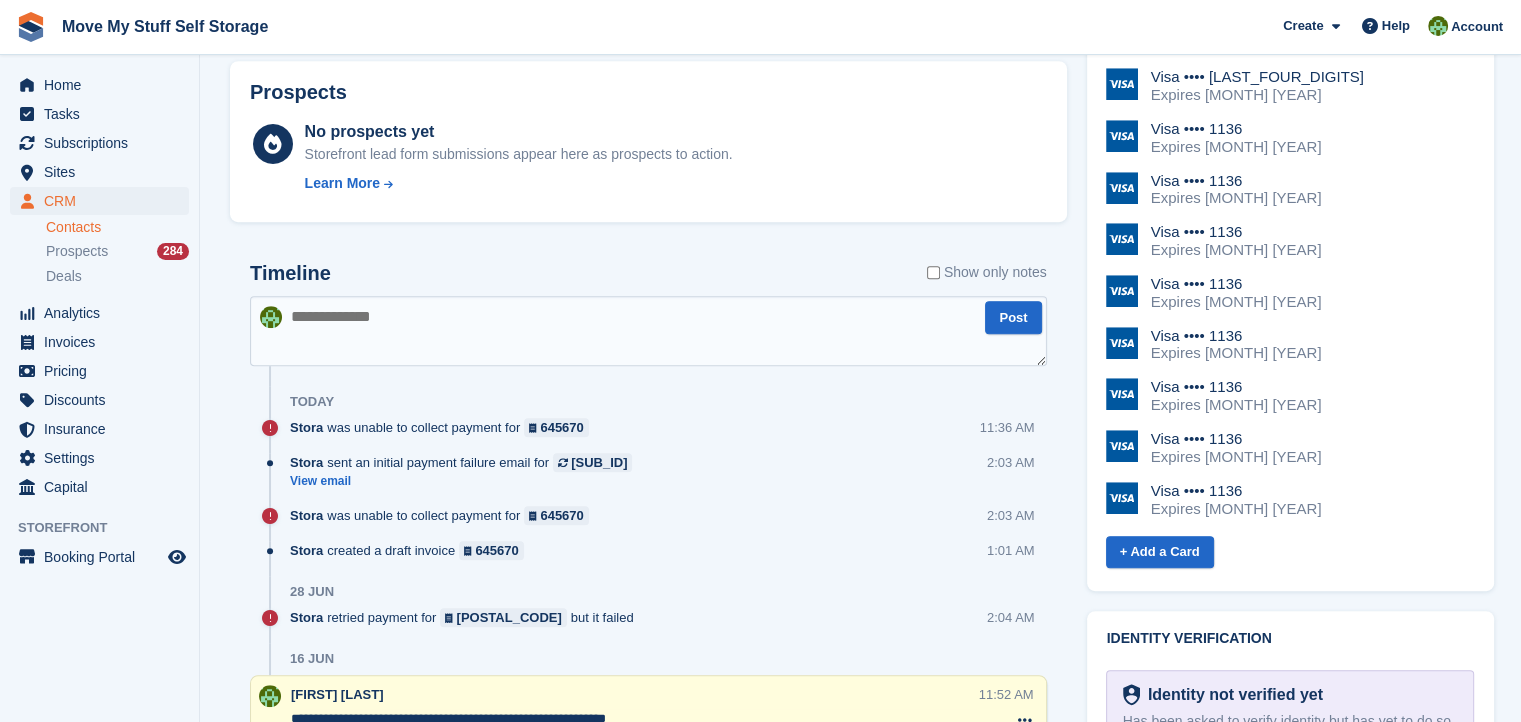 scroll, scrollTop: 995, scrollLeft: 0, axis: vertical 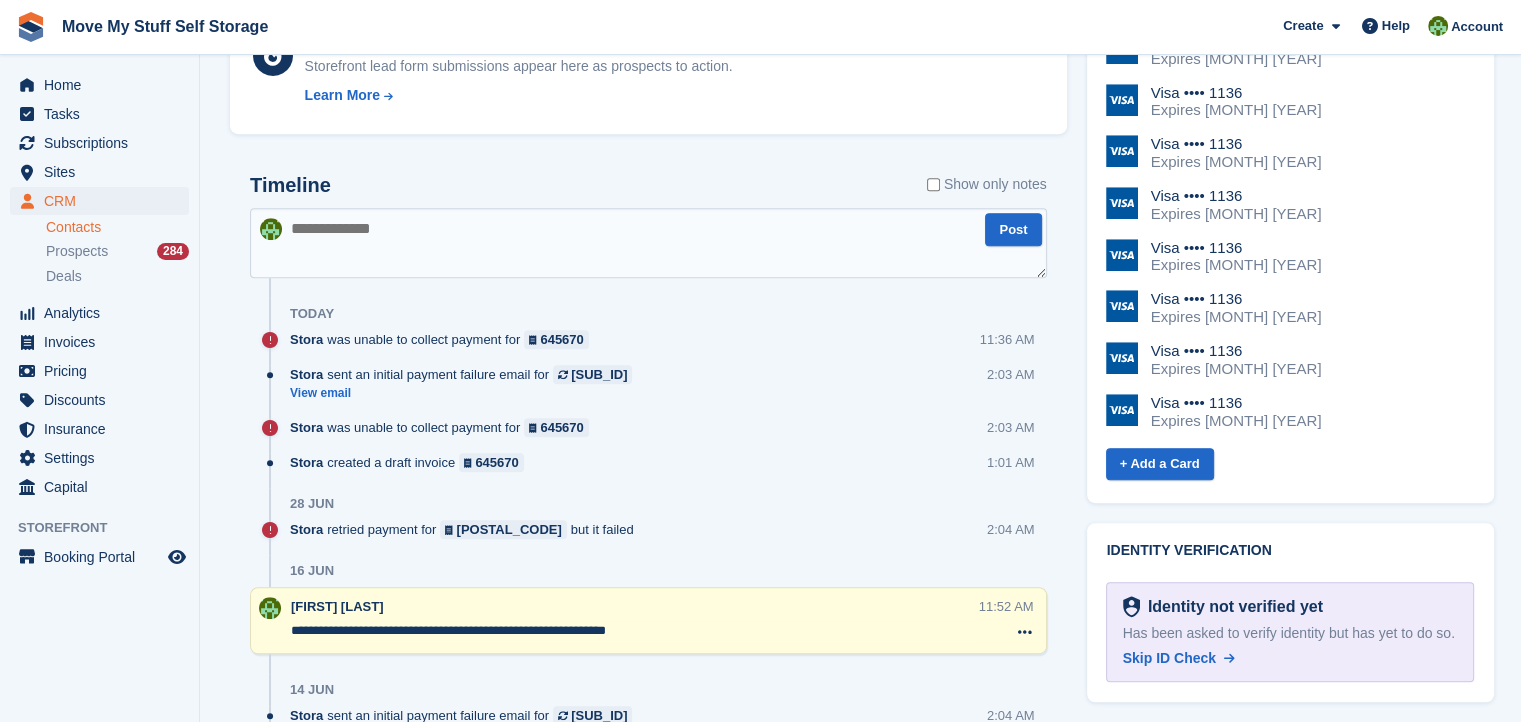click at bounding box center [648, 243] 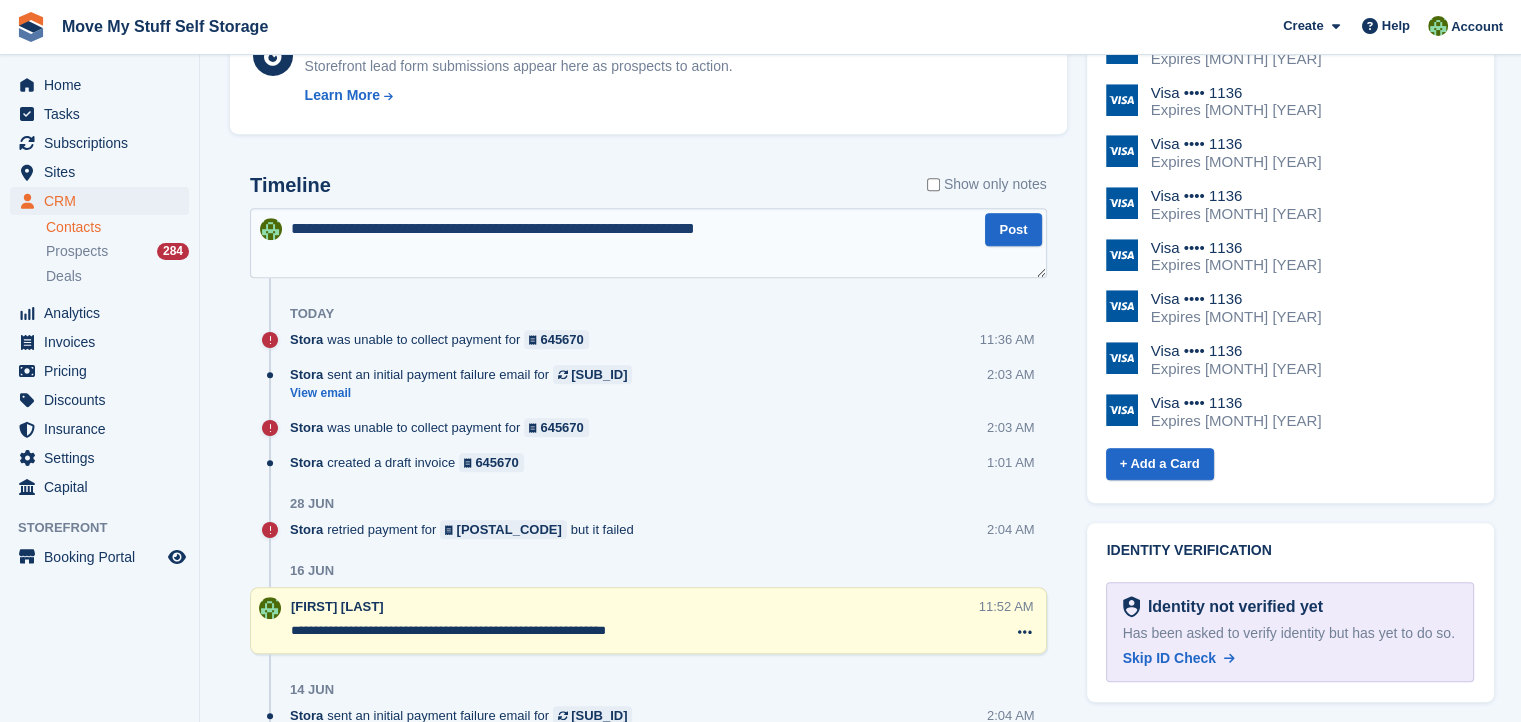 type on "**********" 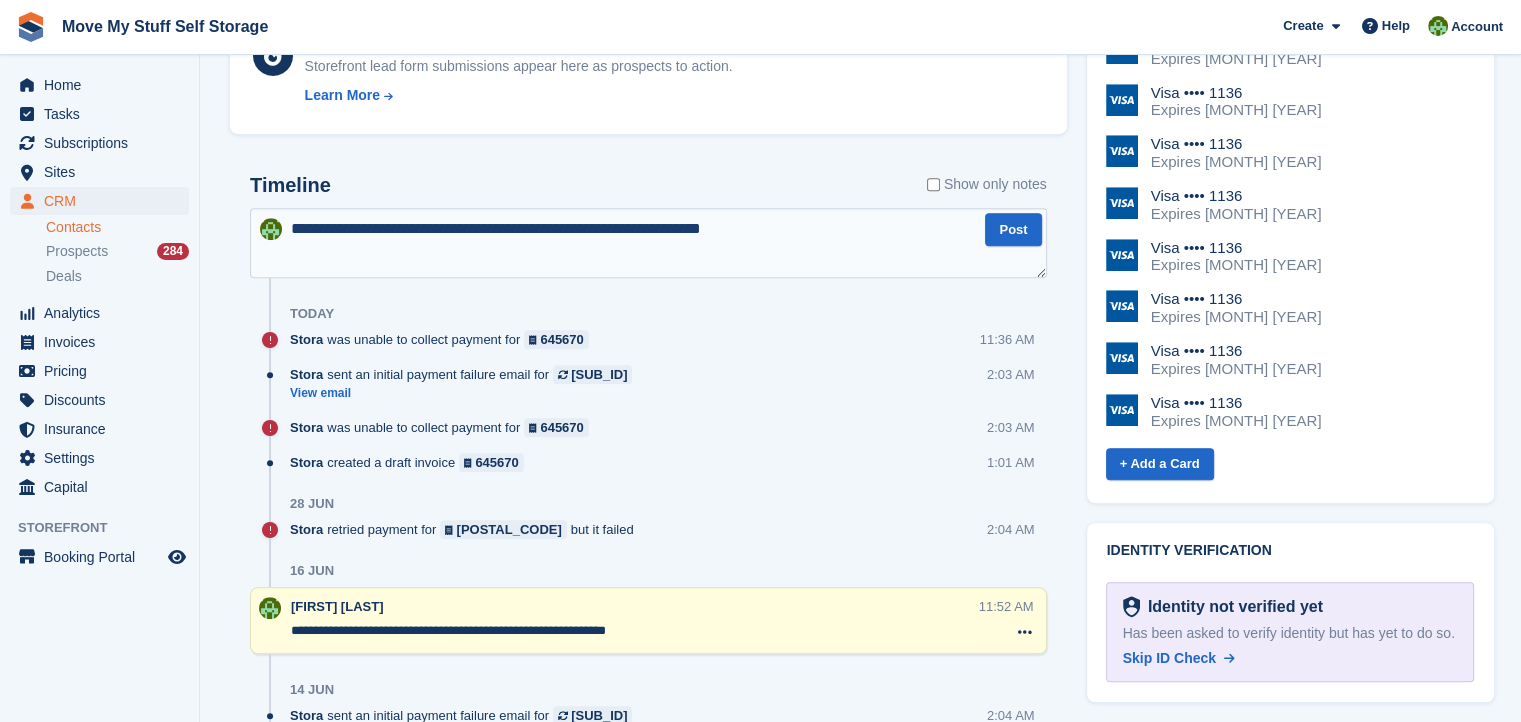 type 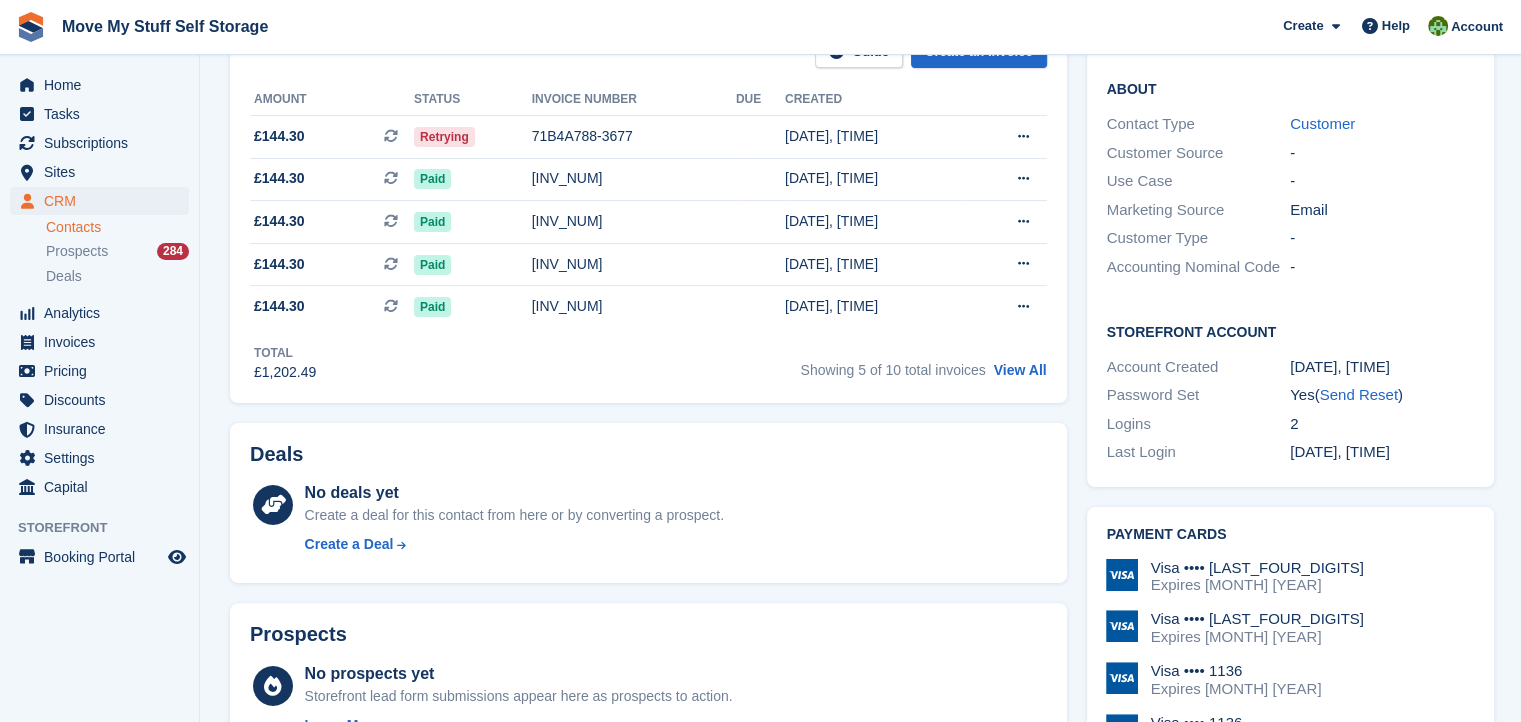 scroll, scrollTop: 236, scrollLeft: 0, axis: vertical 